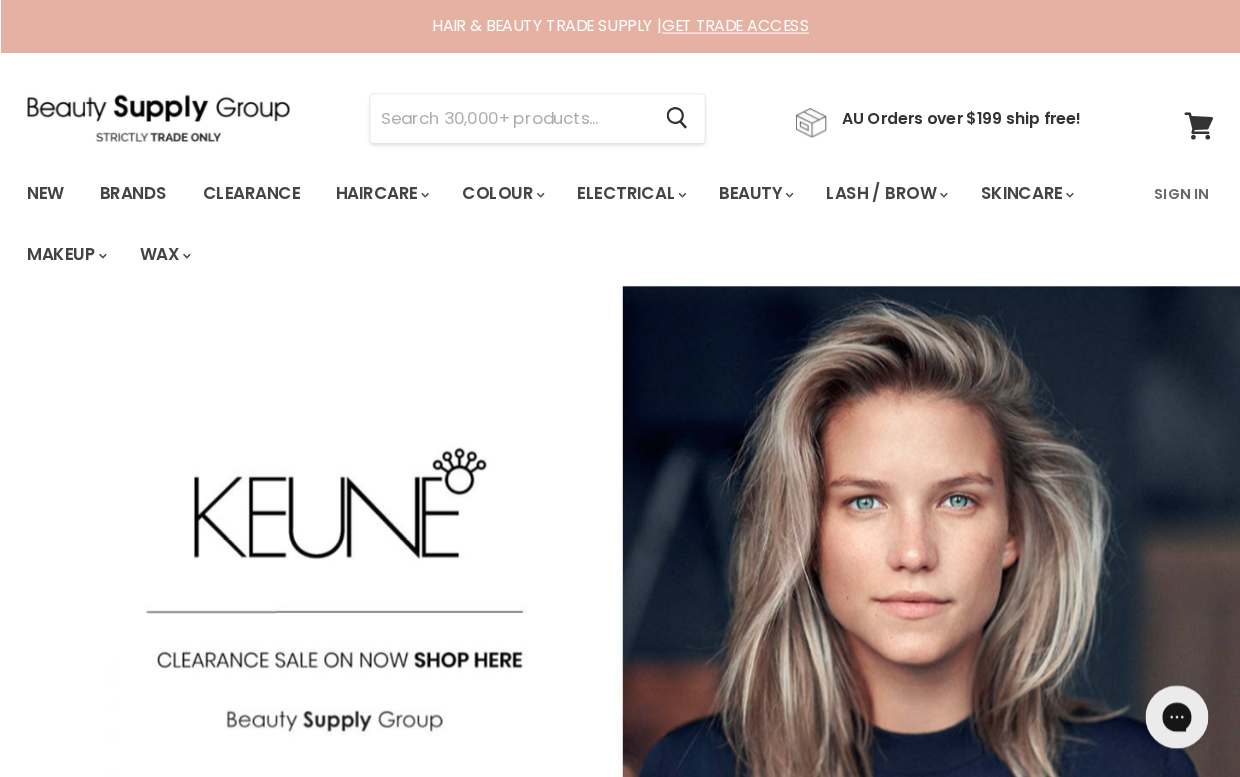 scroll, scrollTop: 4, scrollLeft: 0, axis: vertical 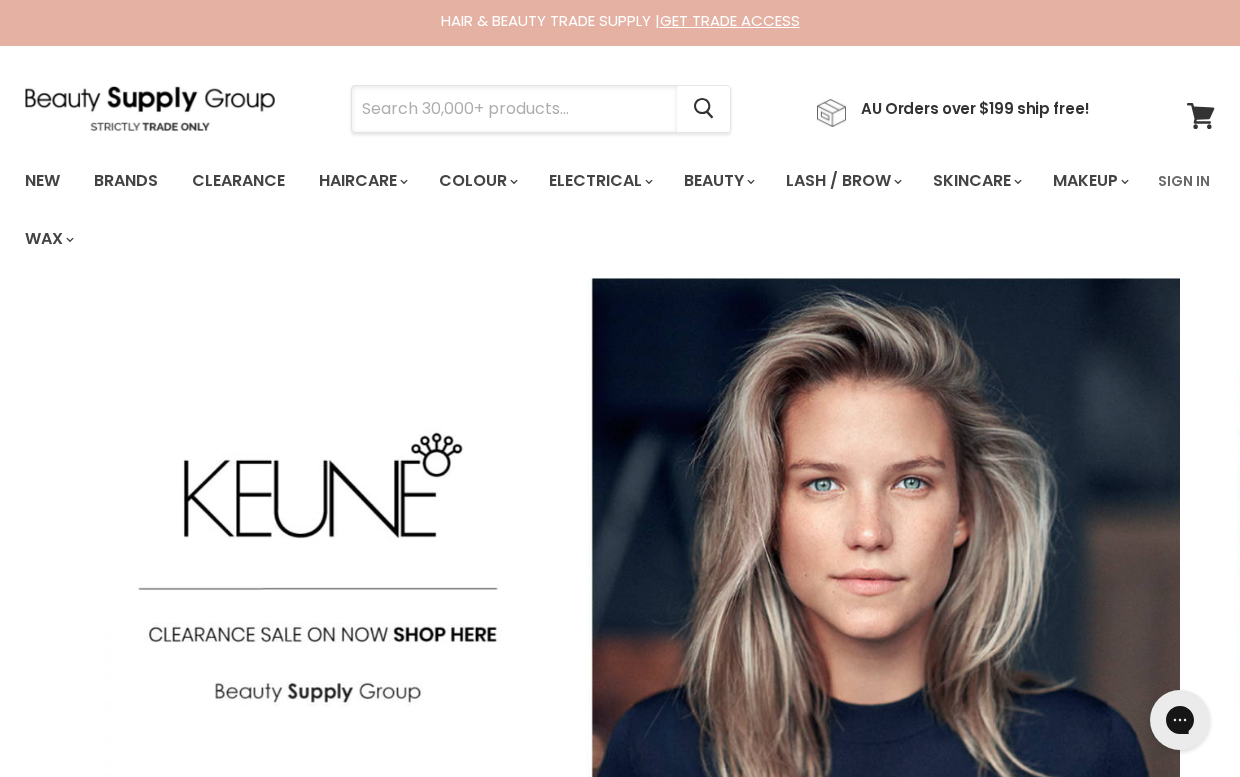 click at bounding box center [514, 109] 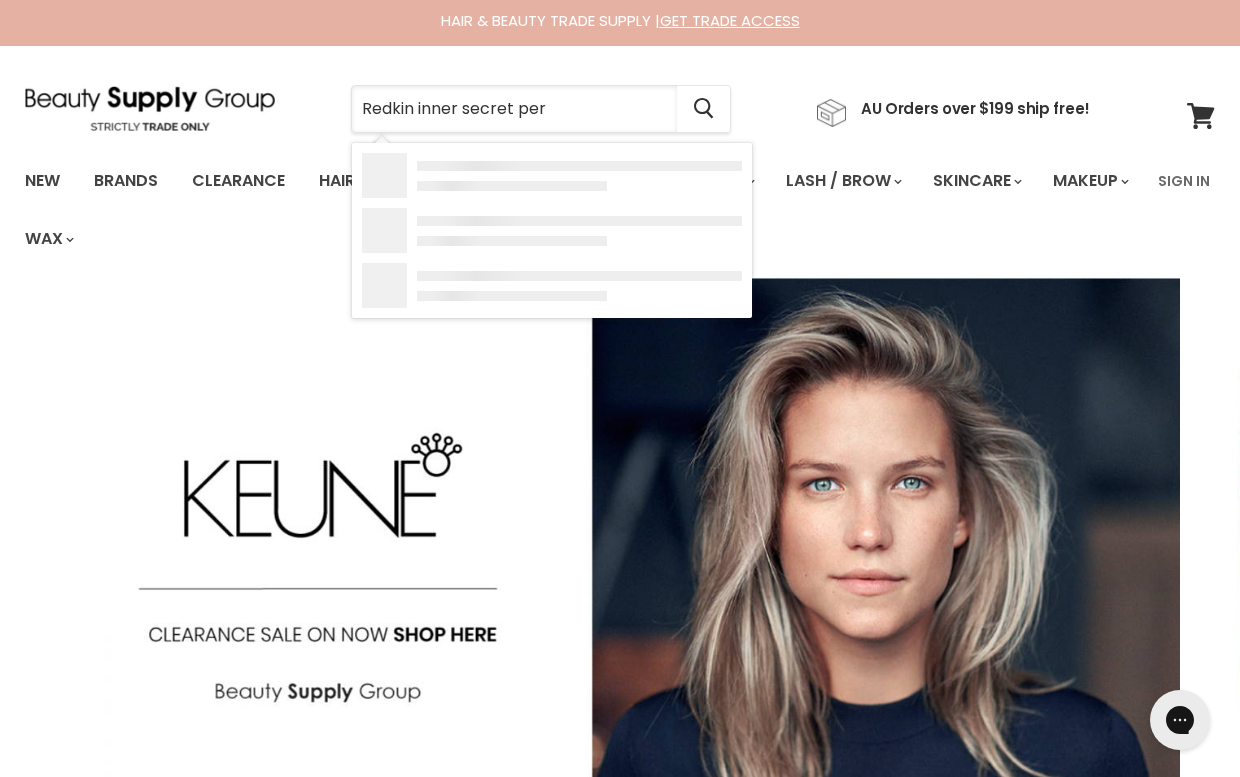 type on "Redkin inner secret perm" 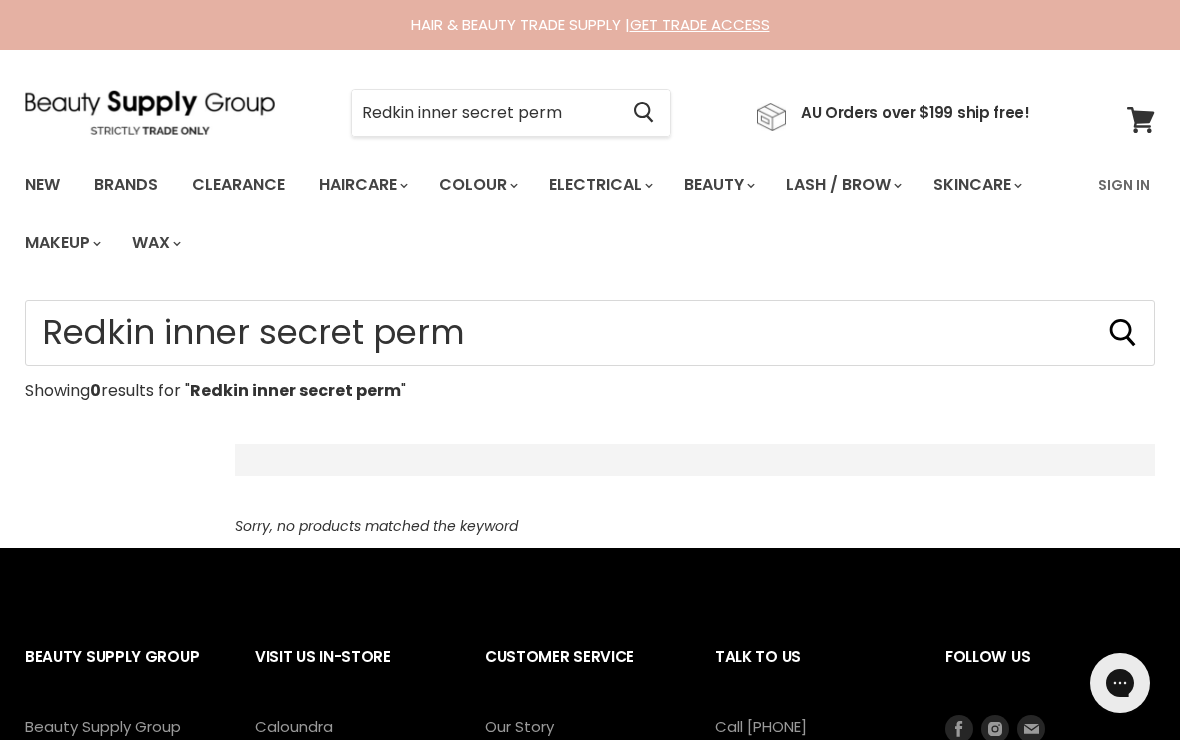 scroll, scrollTop: 0, scrollLeft: 0, axis: both 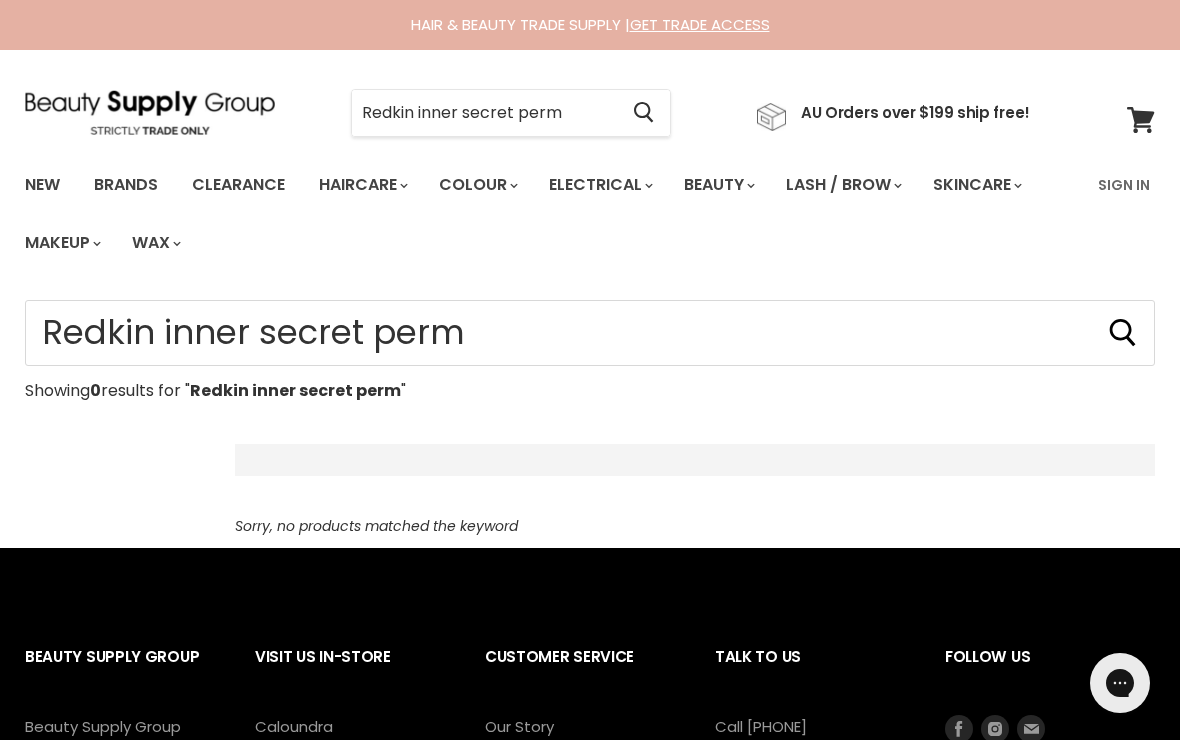 click on "Redkin inner secret perm" at bounding box center (484, 113) 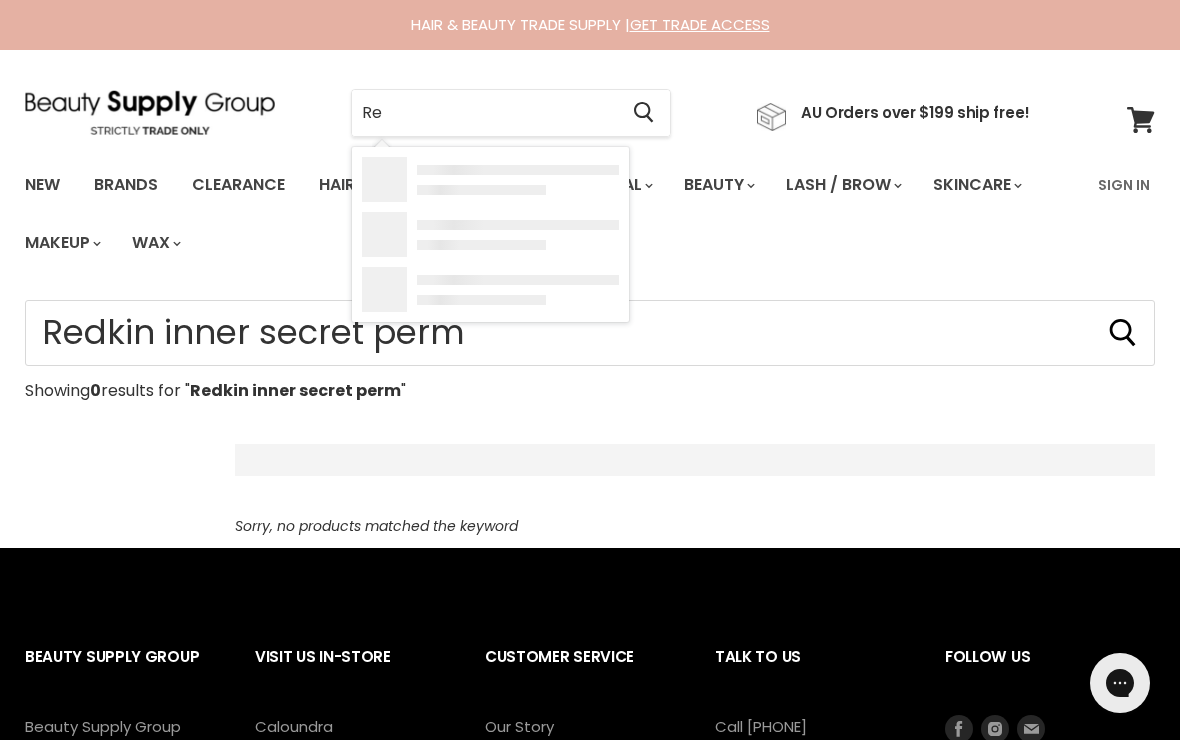 type on "R" 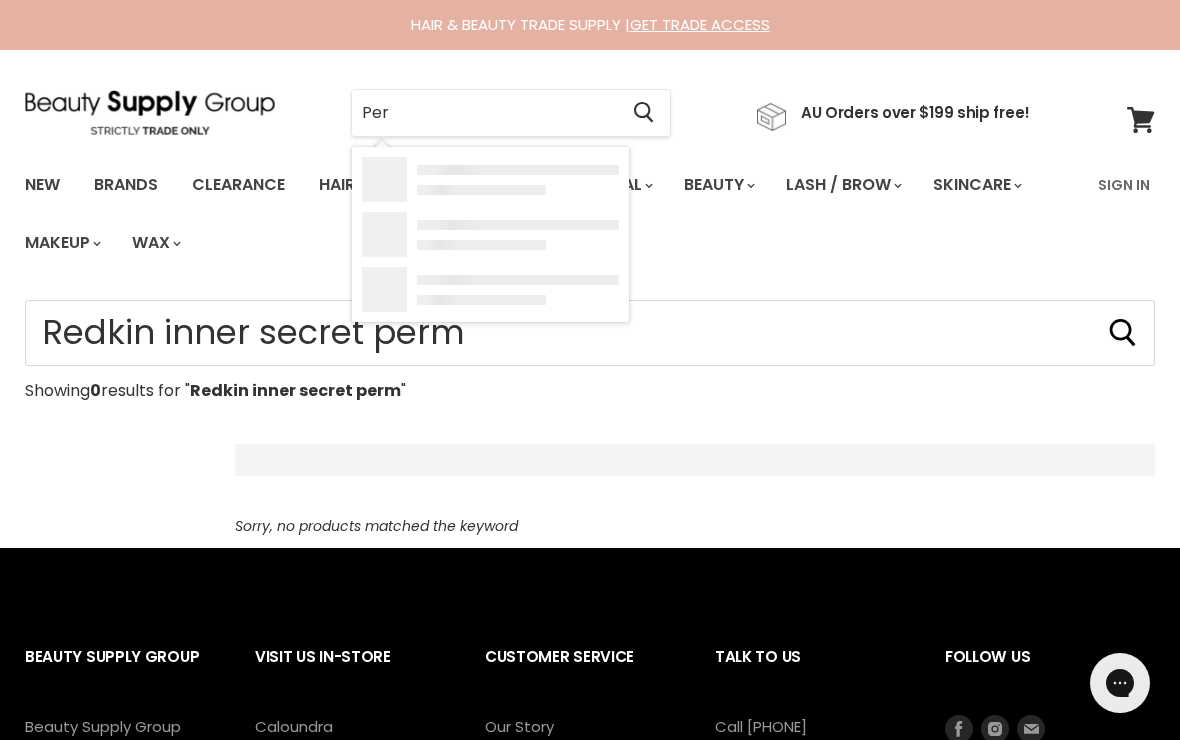 type on "Perm" 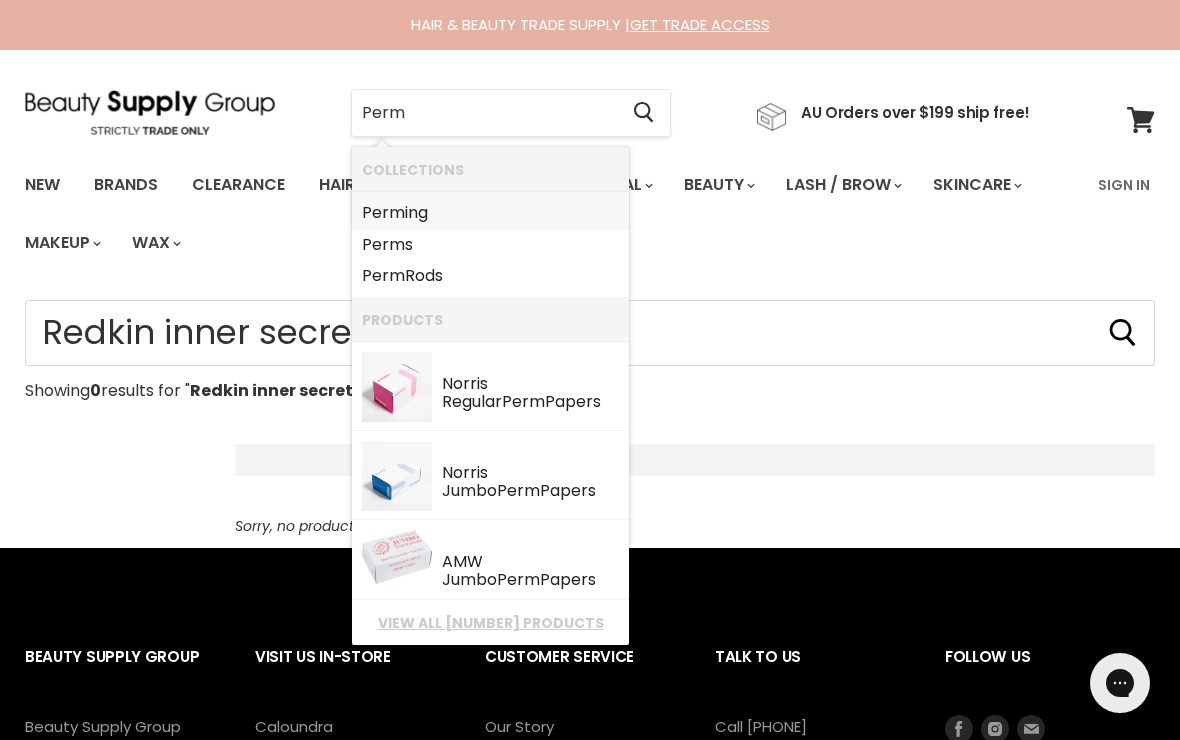 click on "Perm ing" at bounding box center (490, 213) 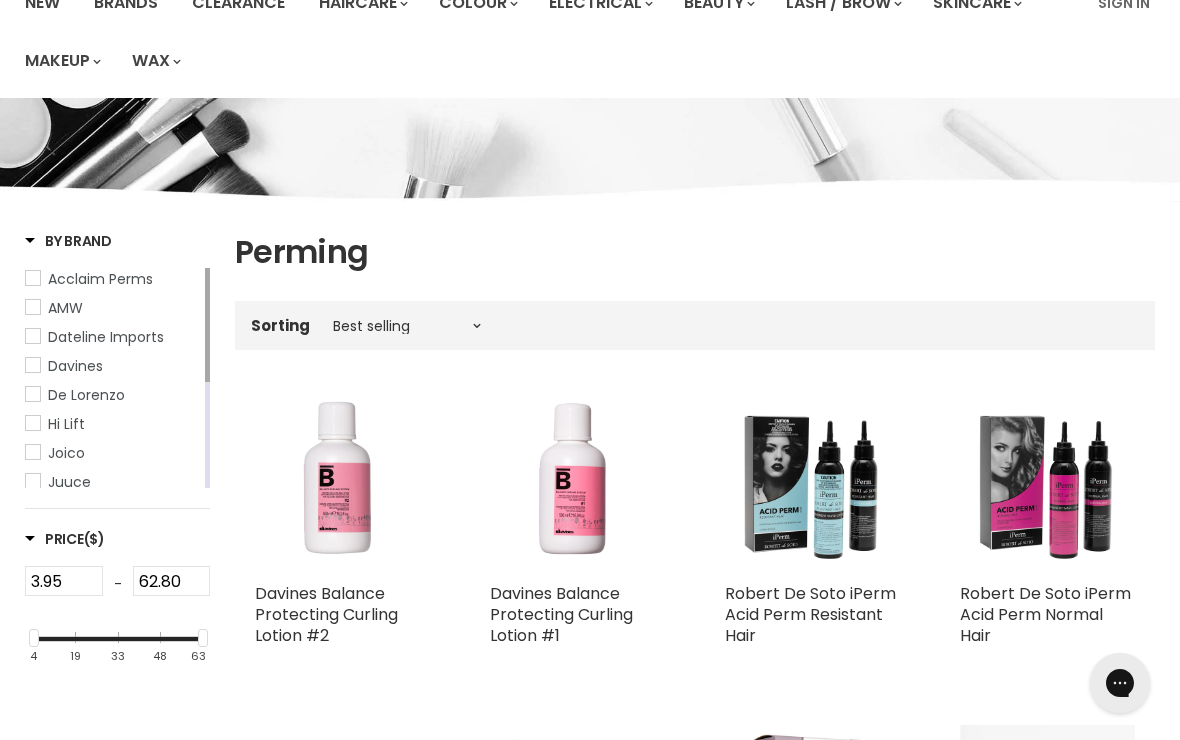 scroll, scrollTop: 0, scrollLeft: 0, axis: both 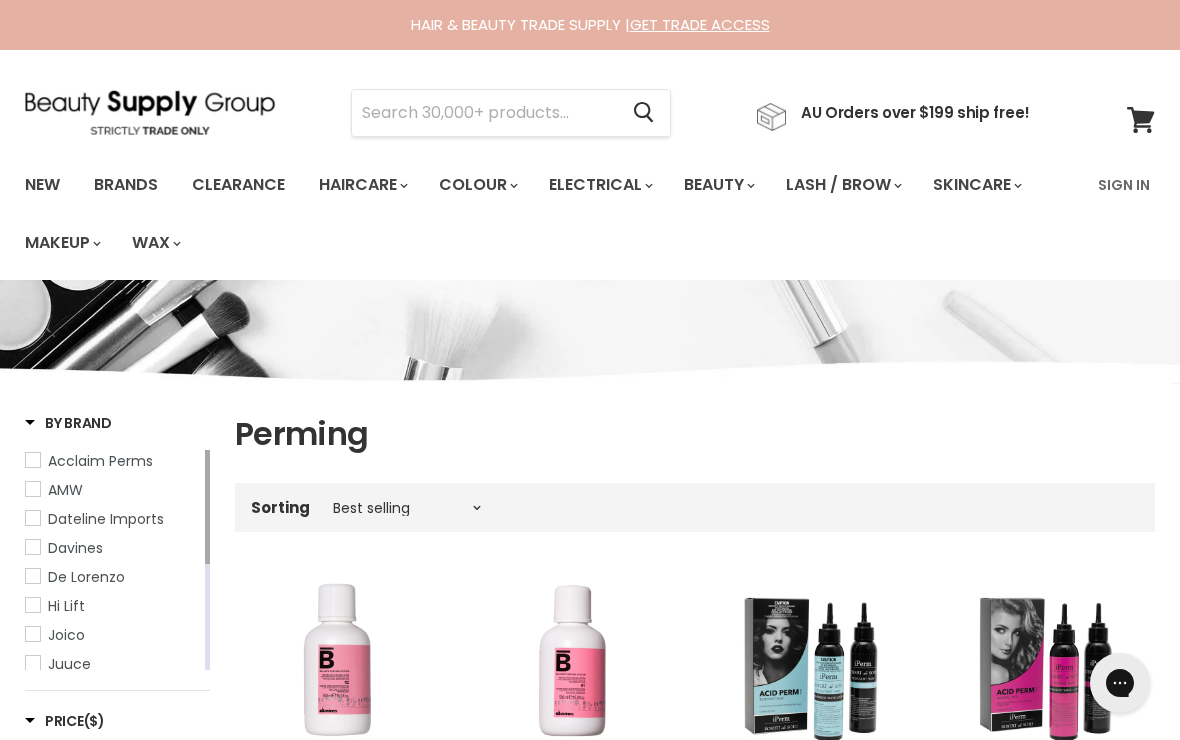 click at bounding box center [484, 113] 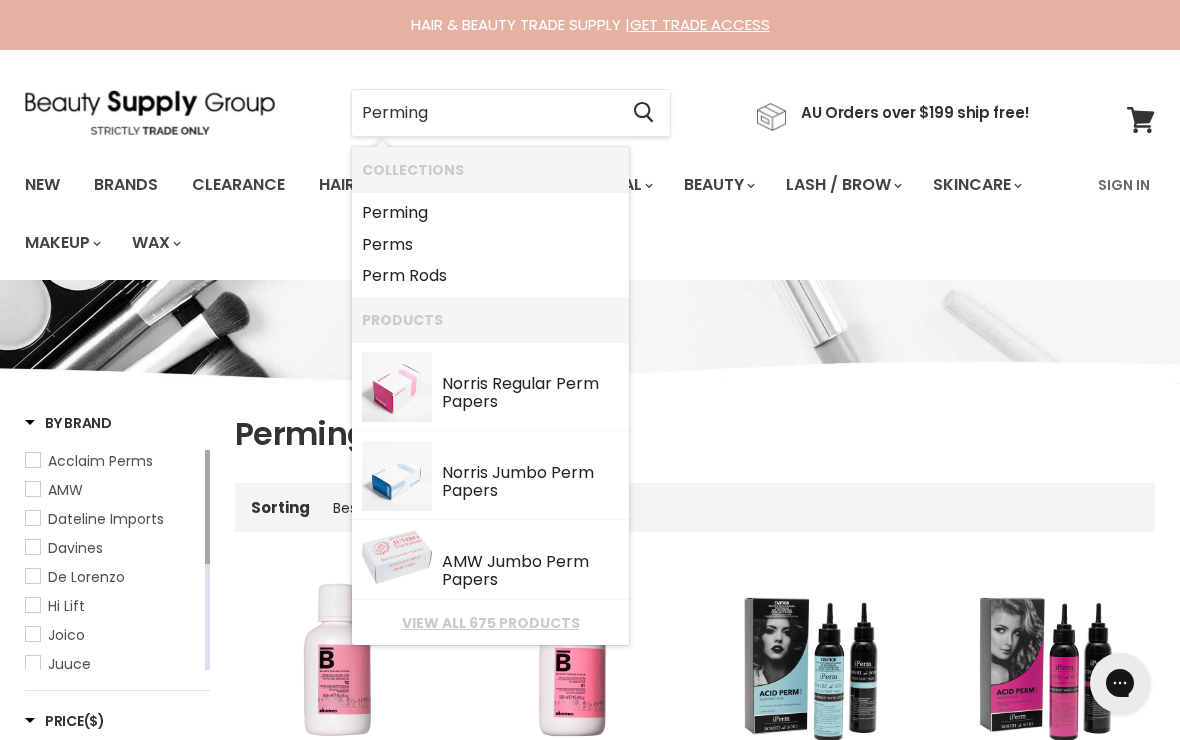 type on "Perming" 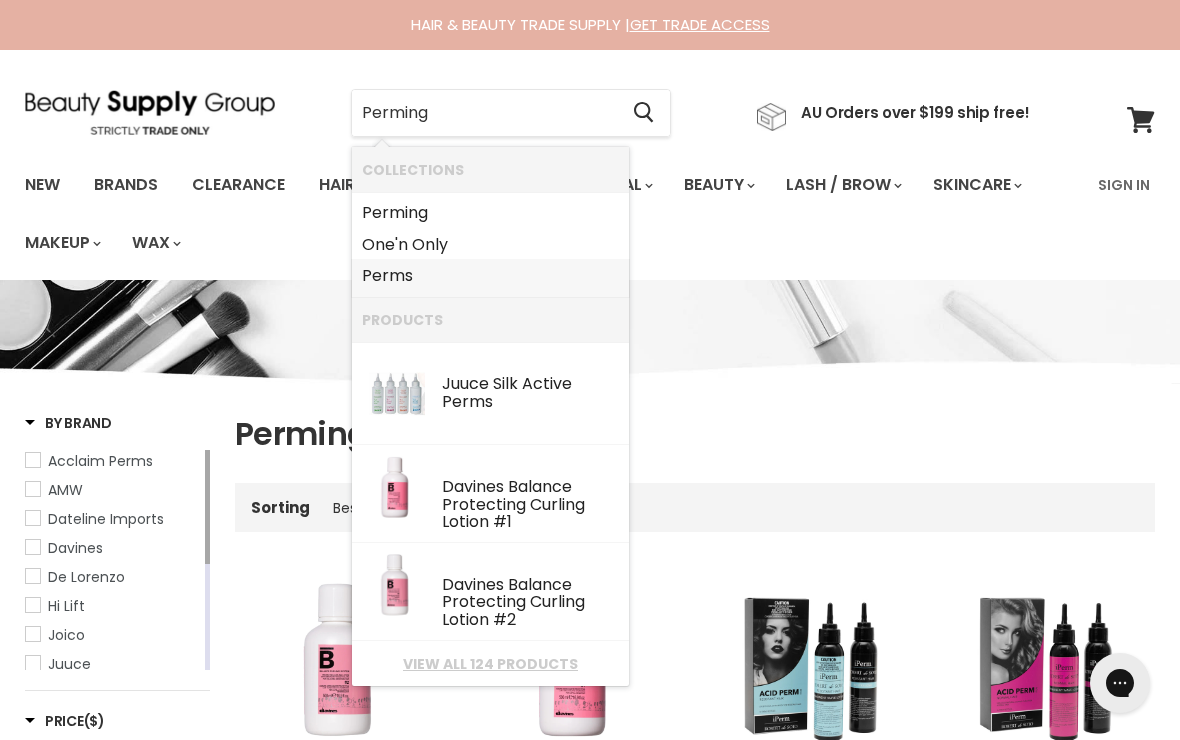 click on "Perms" at bounding box center [490, 276] 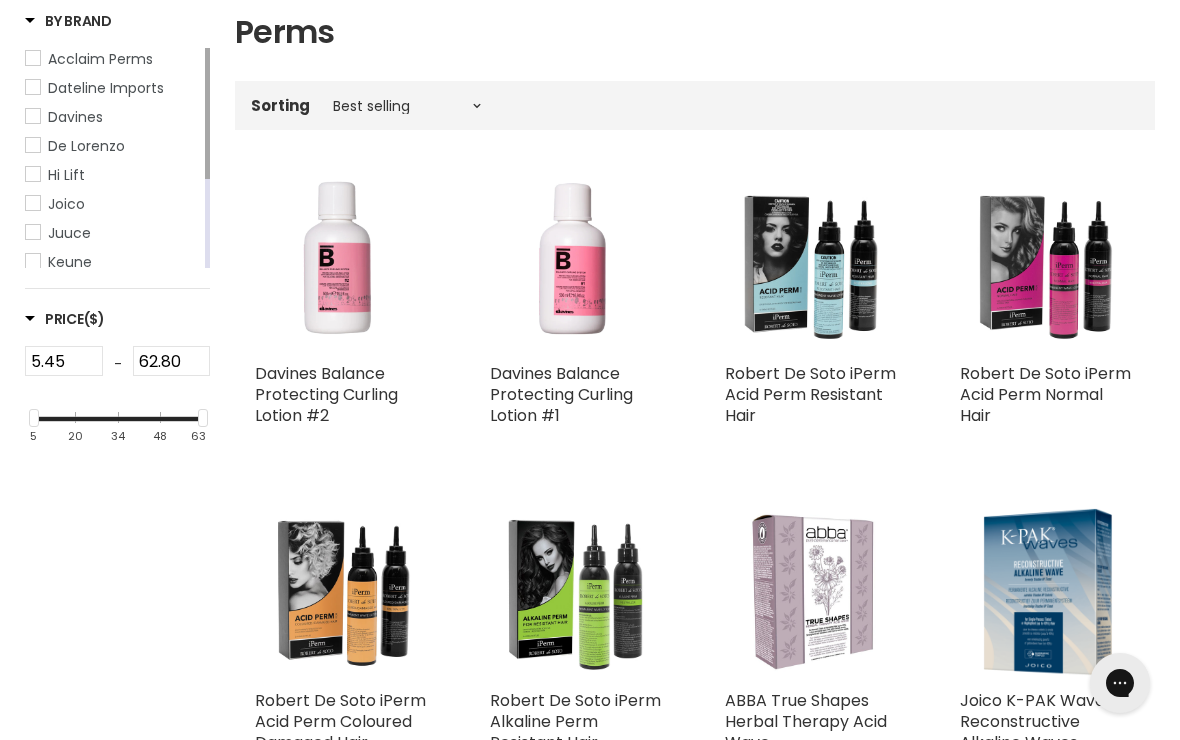 scroll, scrollTop: 0, scrollLeft: 0, axis: both 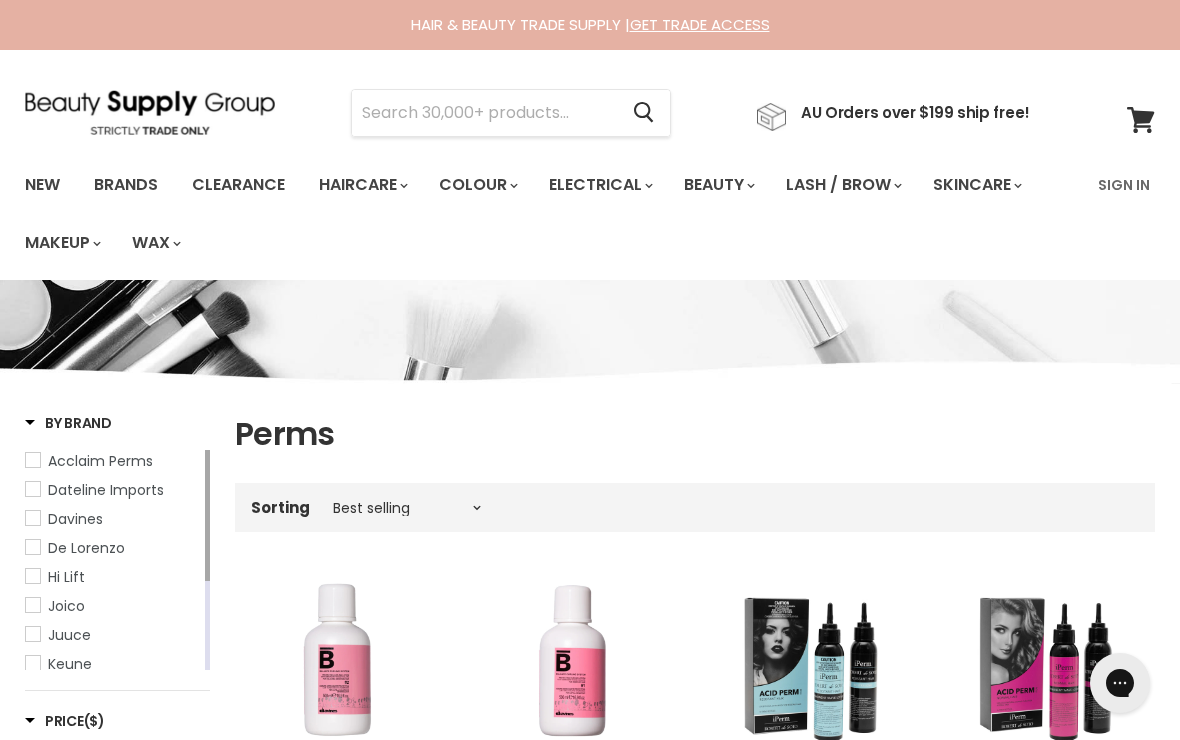 click on "Brands" at bounding box center [126, 185] 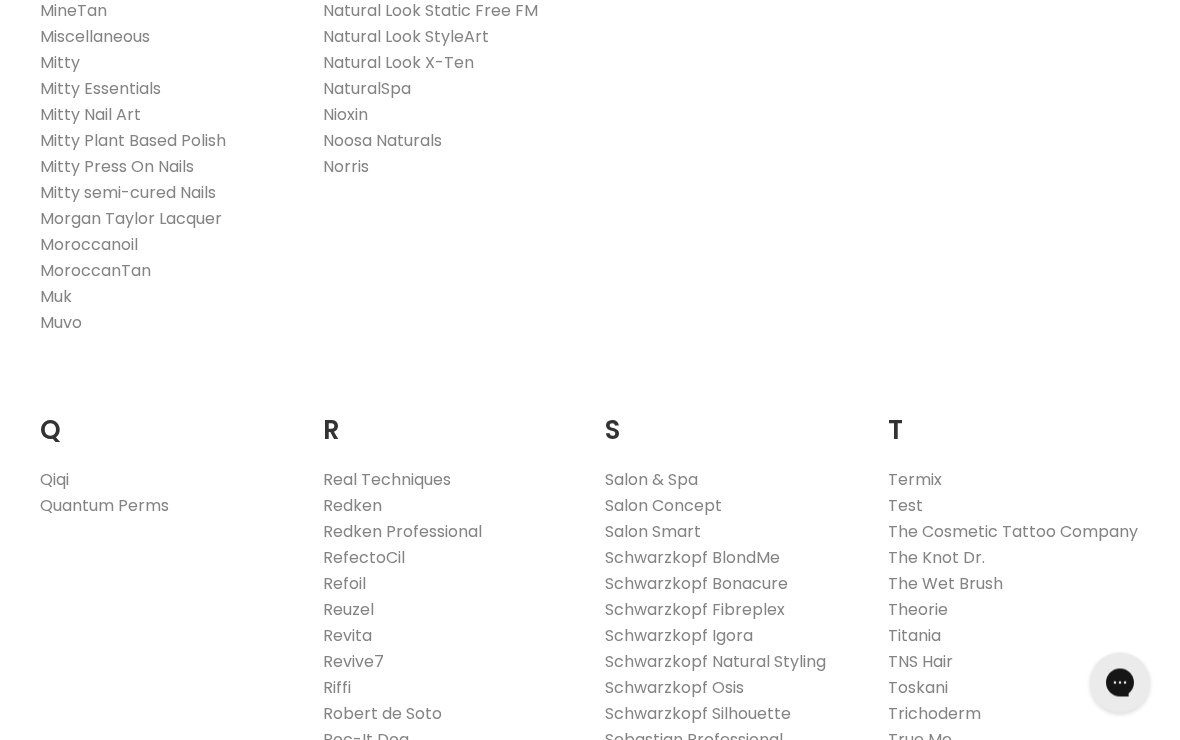 scroll, scrollTop: 2705, scrollLeft: 0, axis: vertical 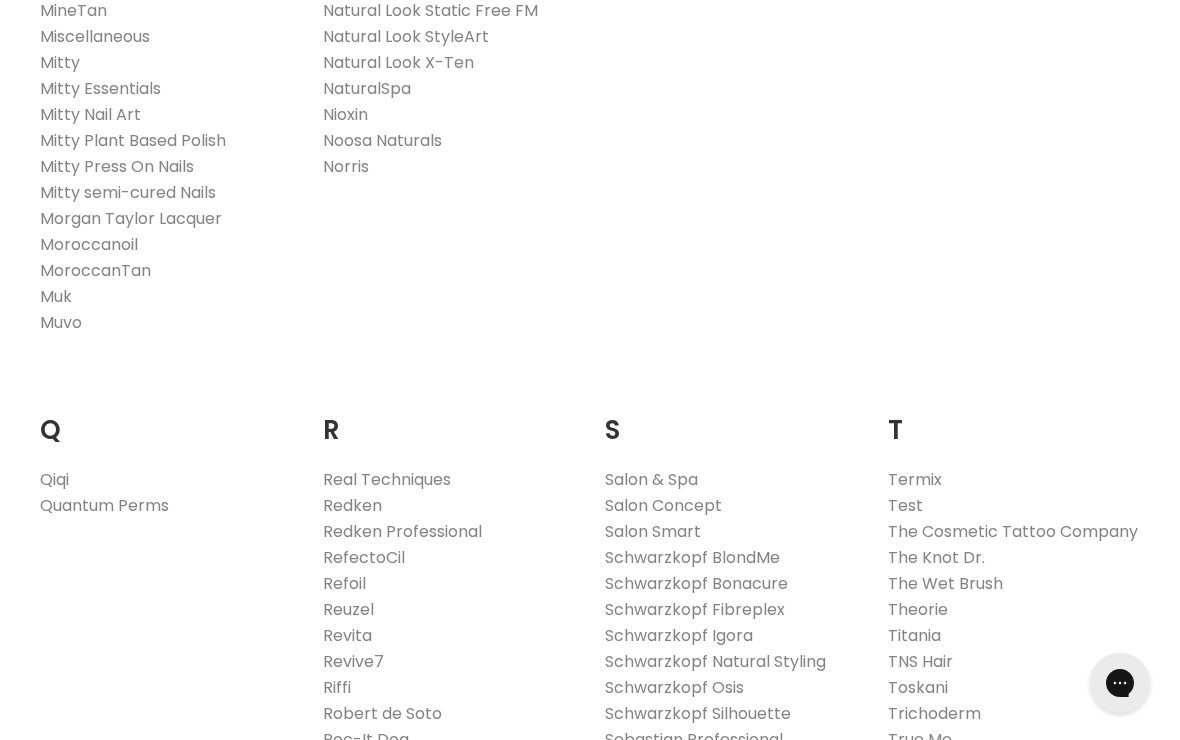 click on "Redken Professional" at bounding box center (402, 531) 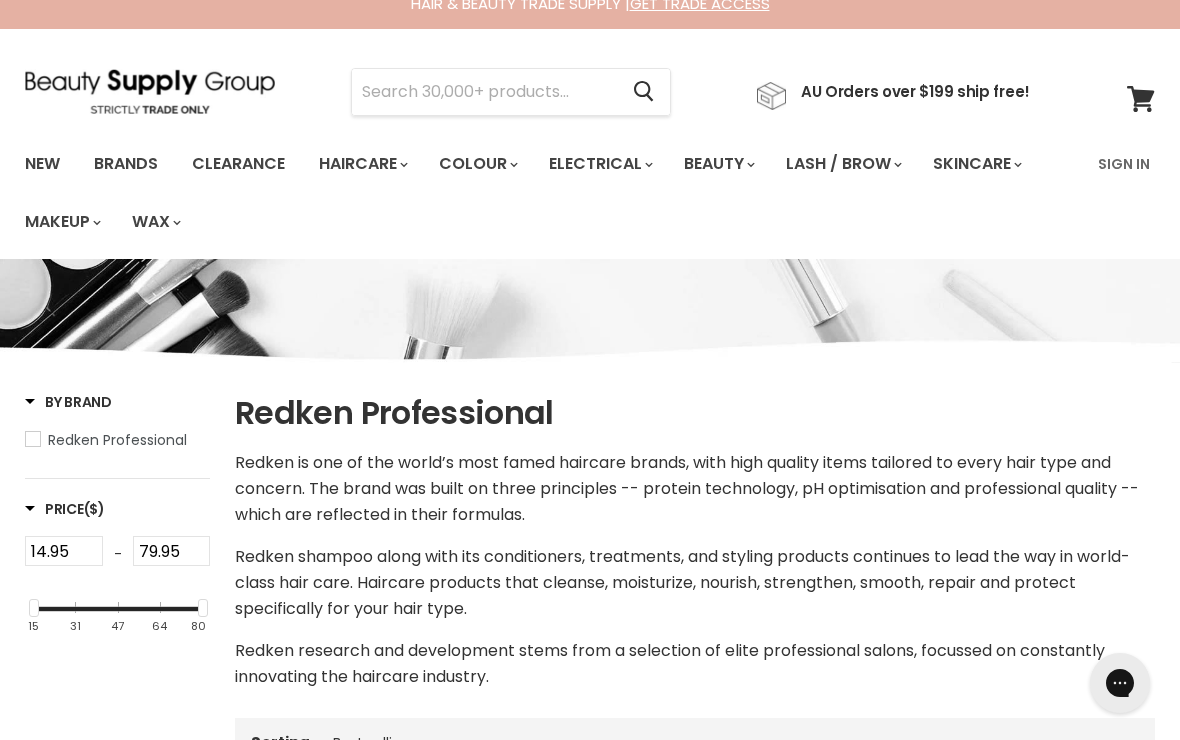 scroll, scrollTop: 0, scrollLeft: 0, axis: both 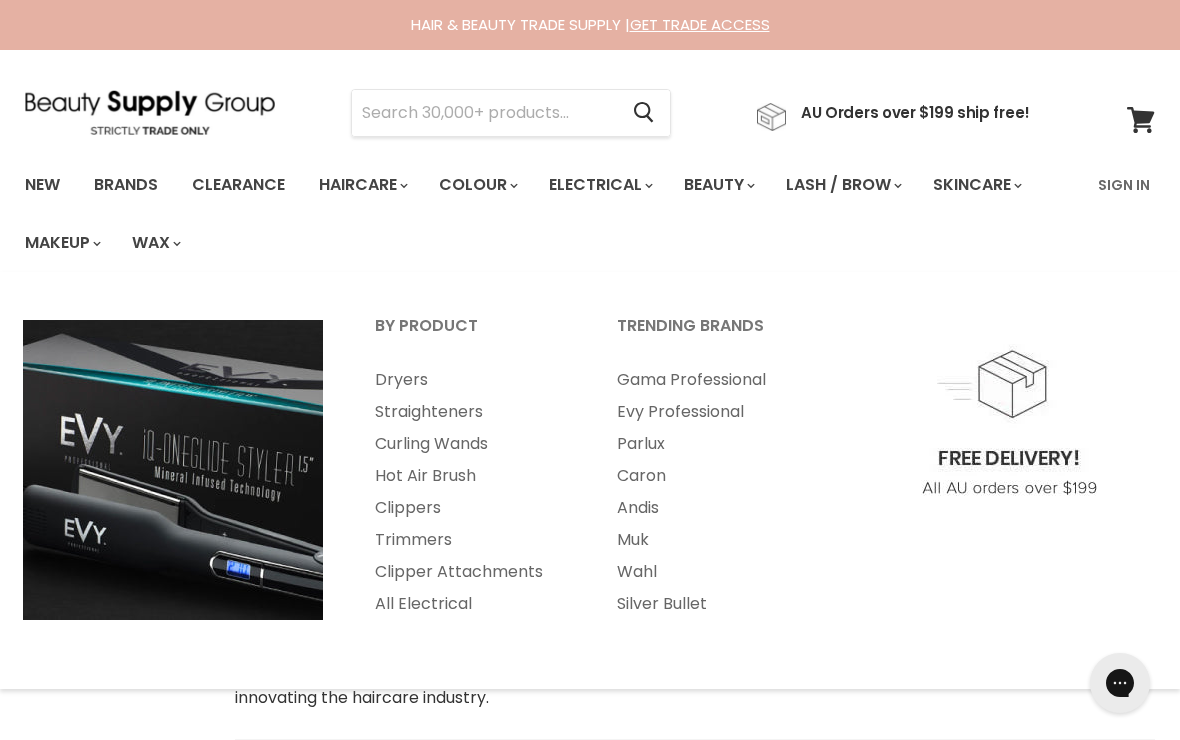 click on "Gama Professional" at bounding box center [711, 380] 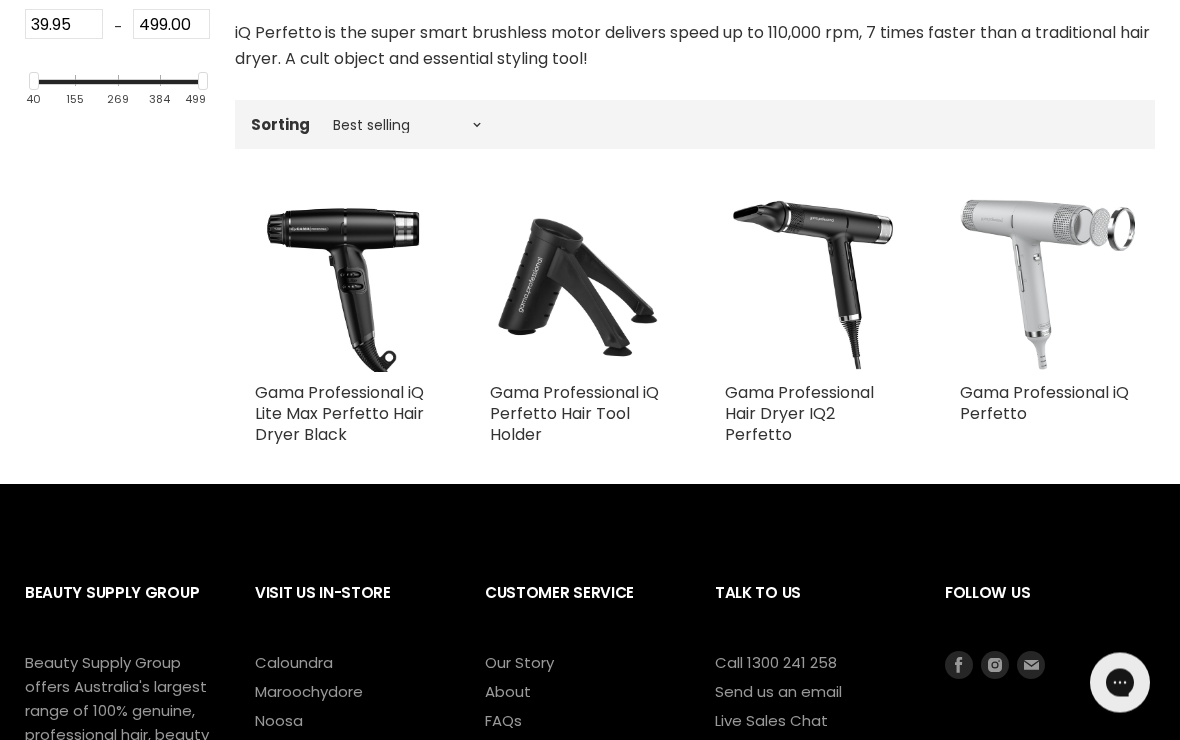 scroll, scrollTop: 648, scrollLeft: 0, axis: vertical 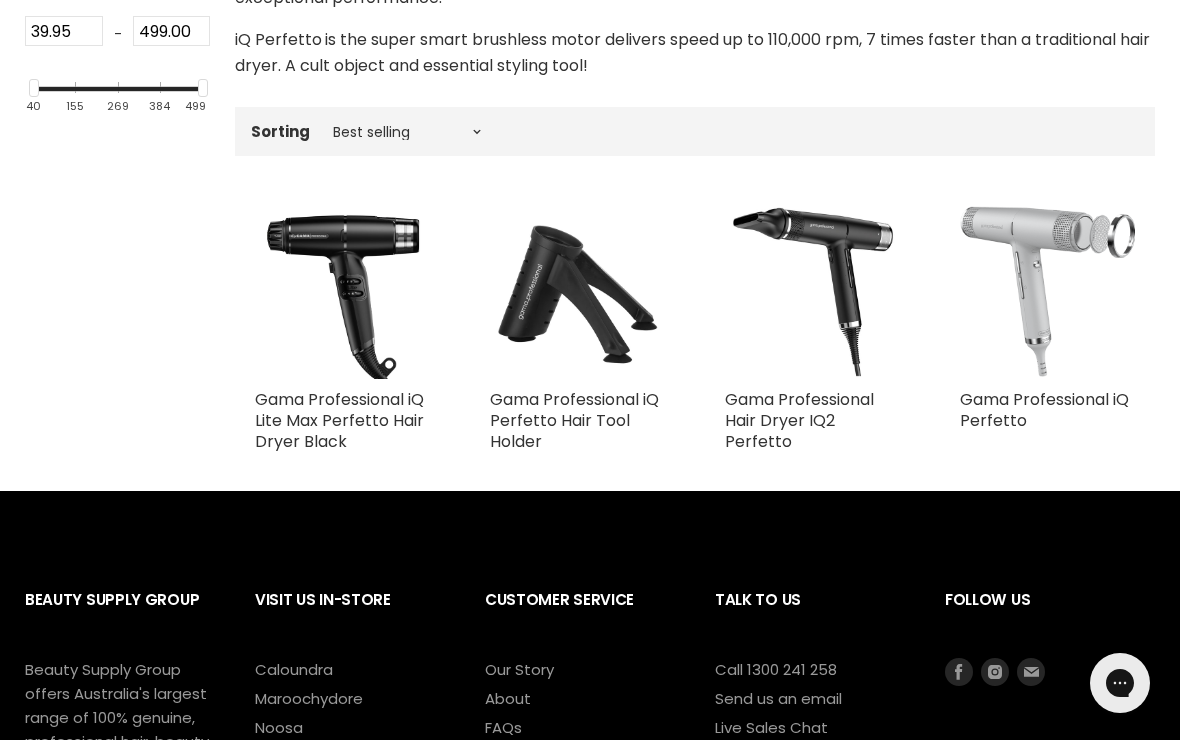 click on "Gama Professional iQ Perfetto Hair Tool Holder" at bounding box center (574, 420) 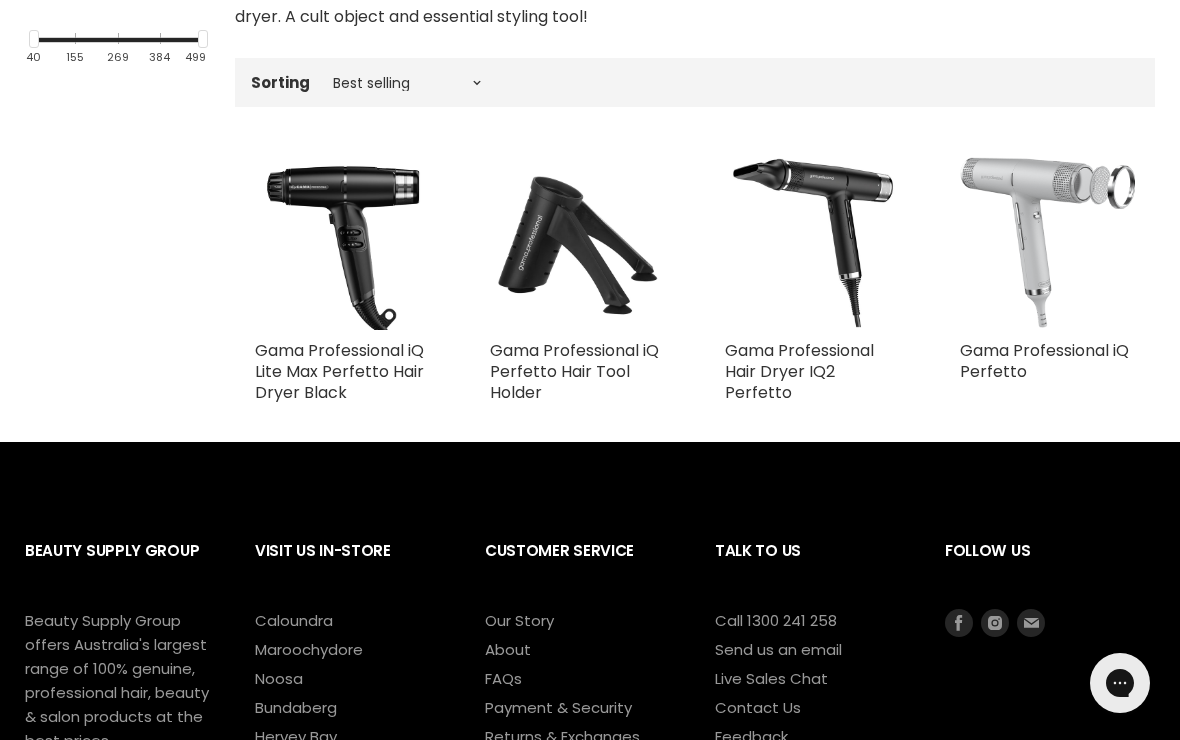 click on "Gama Professional iQ Perfetto" at bounding box center [1044, 361] 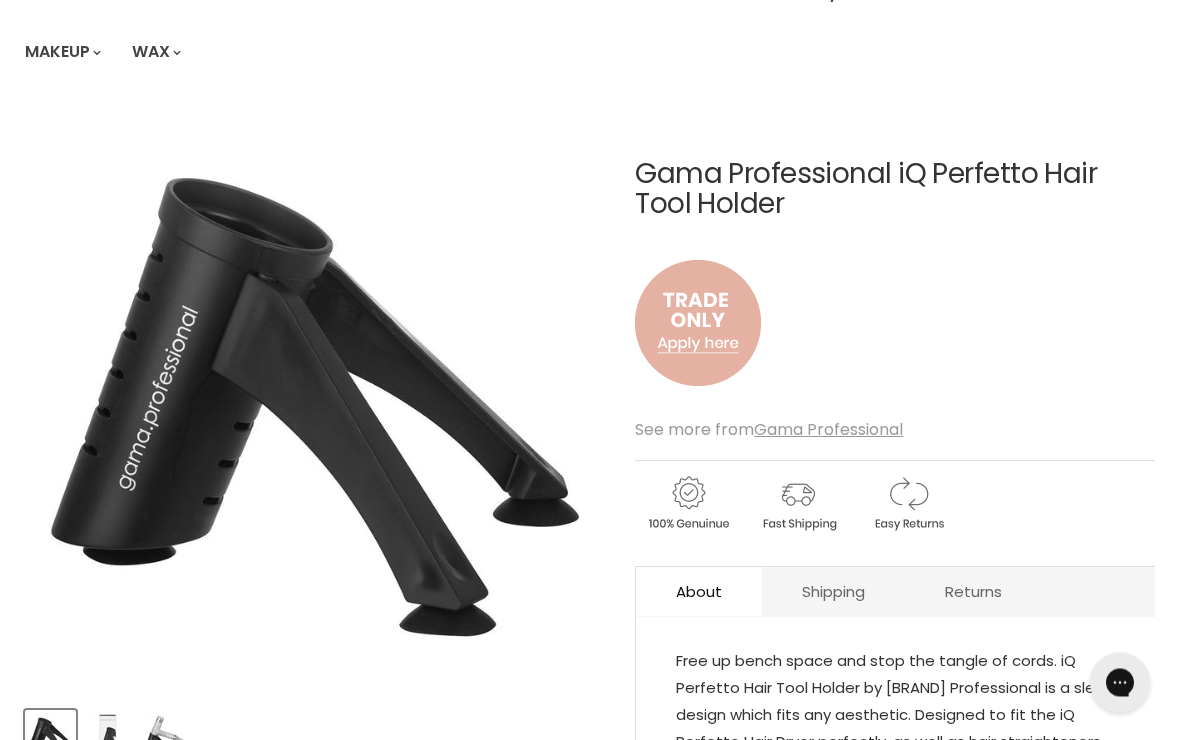 scroll, scrollTop: 0, scrollLeft: 0, axis: both 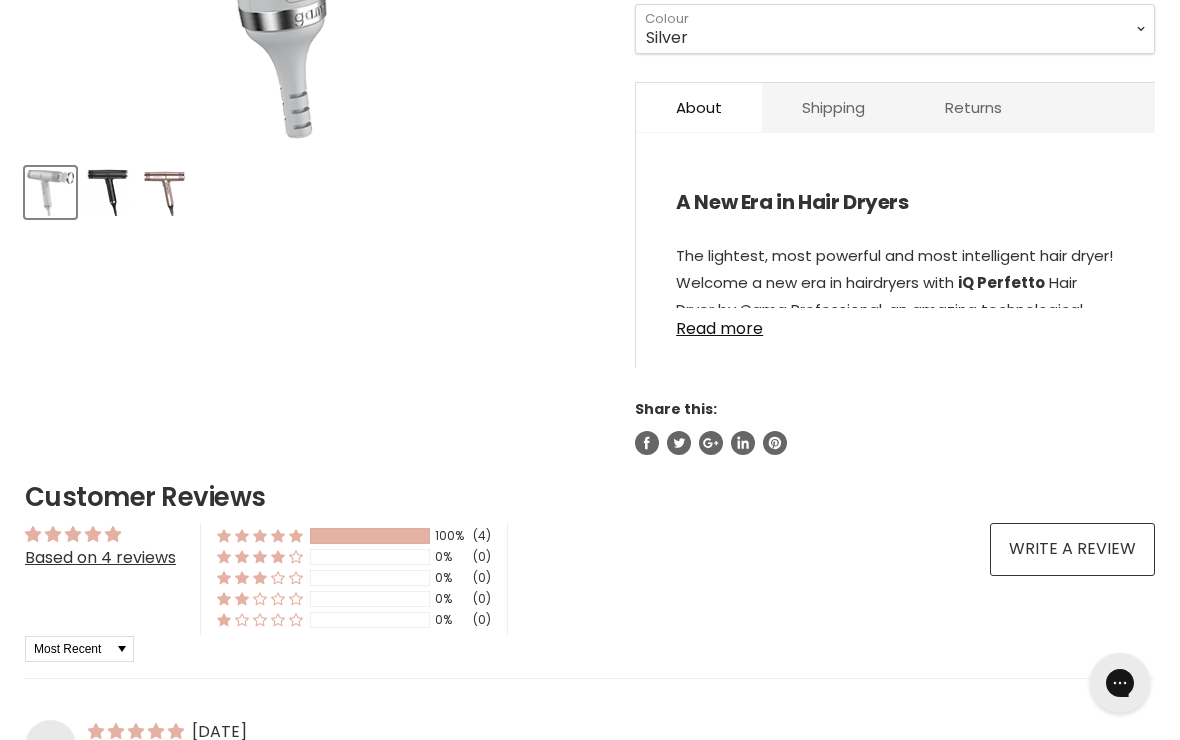 click on "Read more" at bounding box center [895, 323] 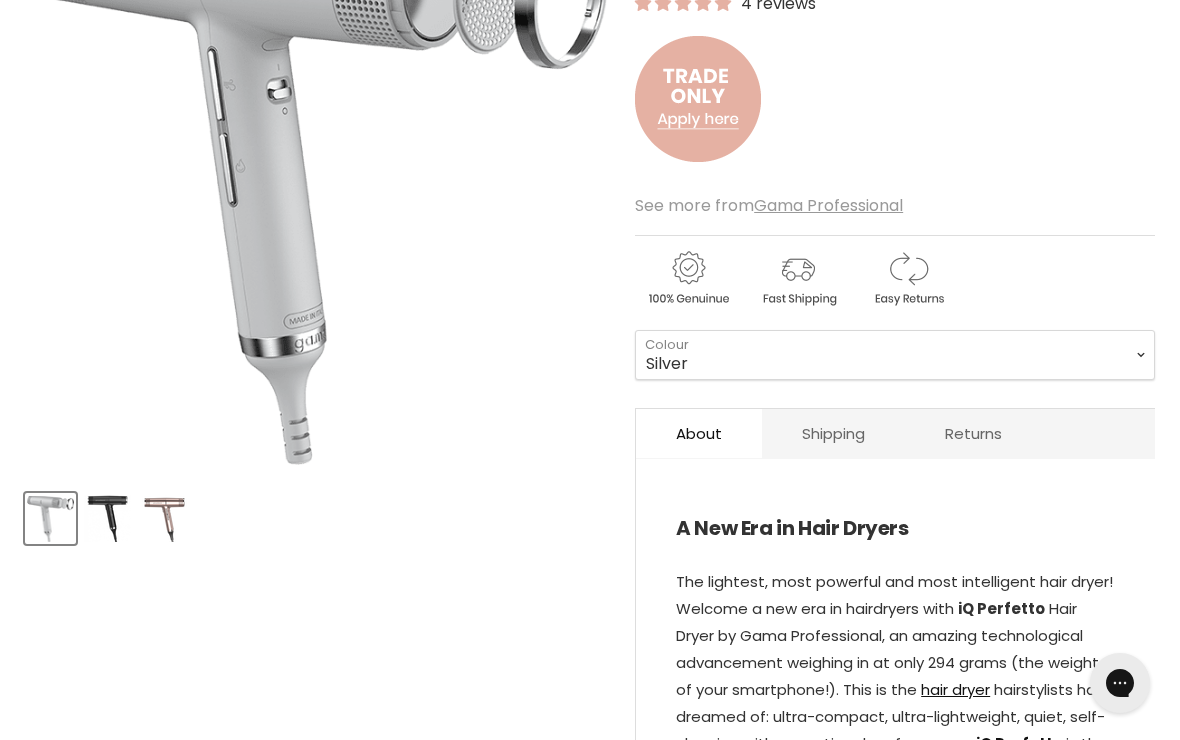 scroll, scrollTop: 0, scrollLeft: 0, axis: both 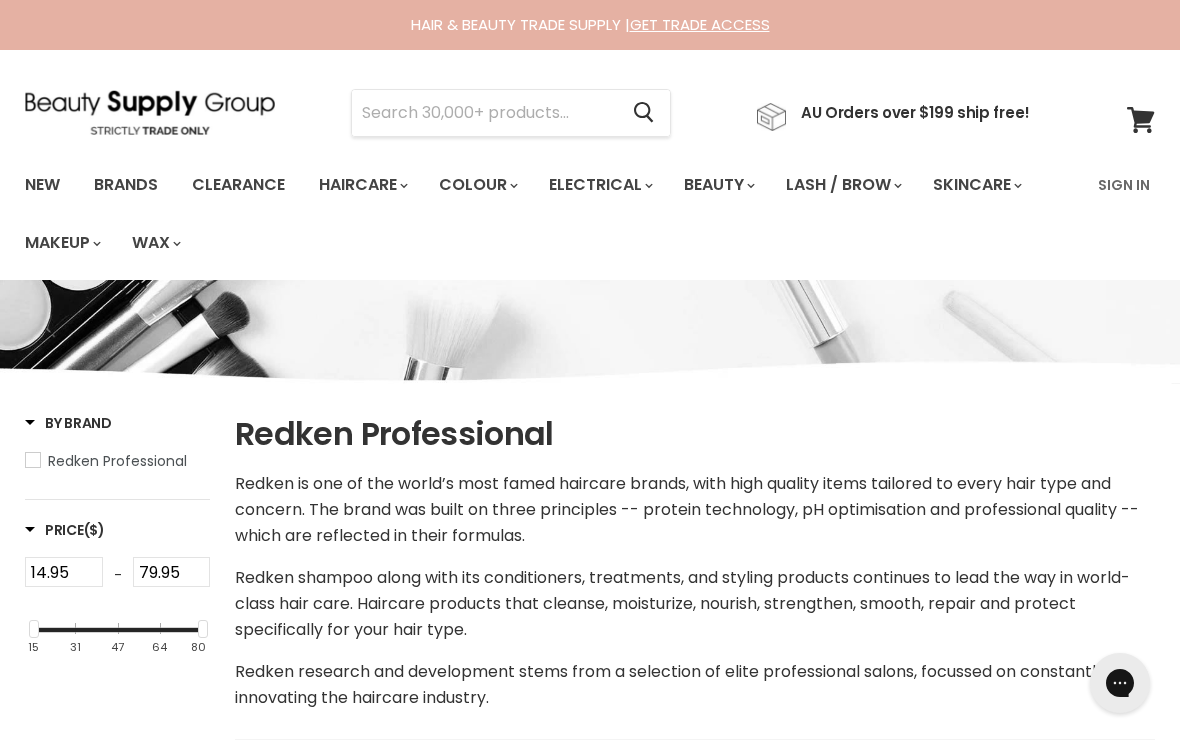 click on "Brands" at bounding box center [126, 185] 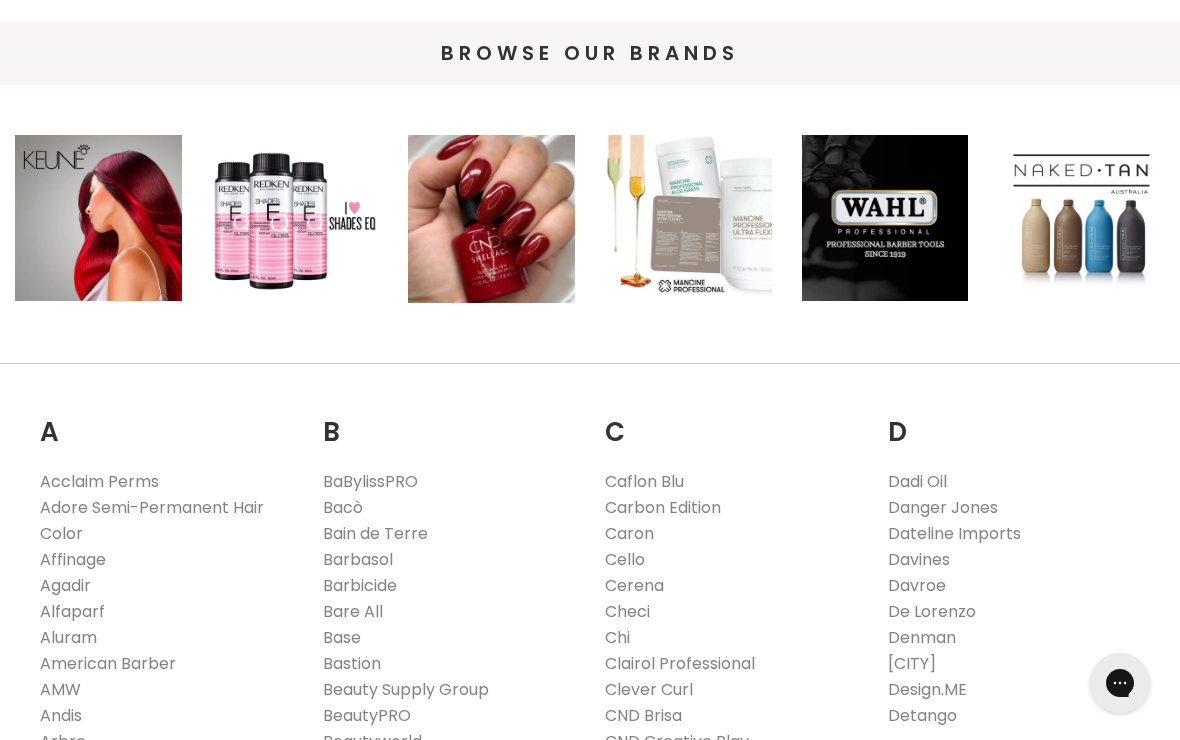 scroll, scrollTop: 0, scrollLeft: 0, axis: both 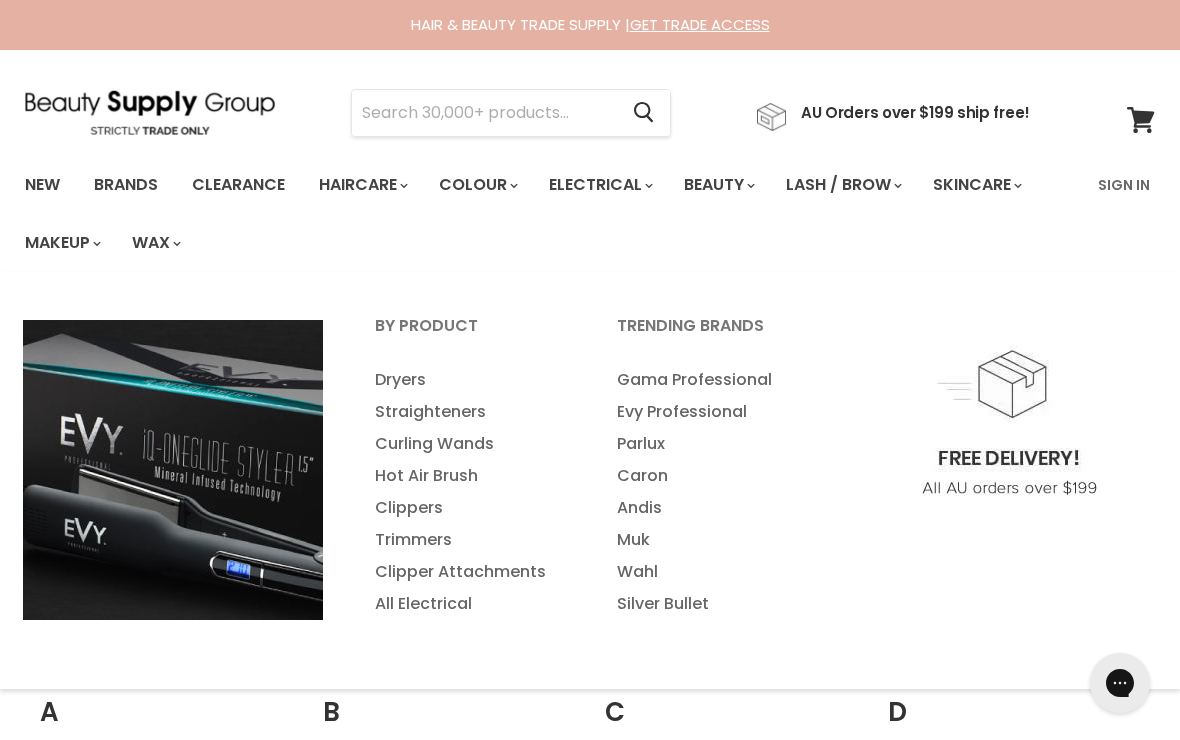 click on "Parlux" at bounding box center (711, 444) 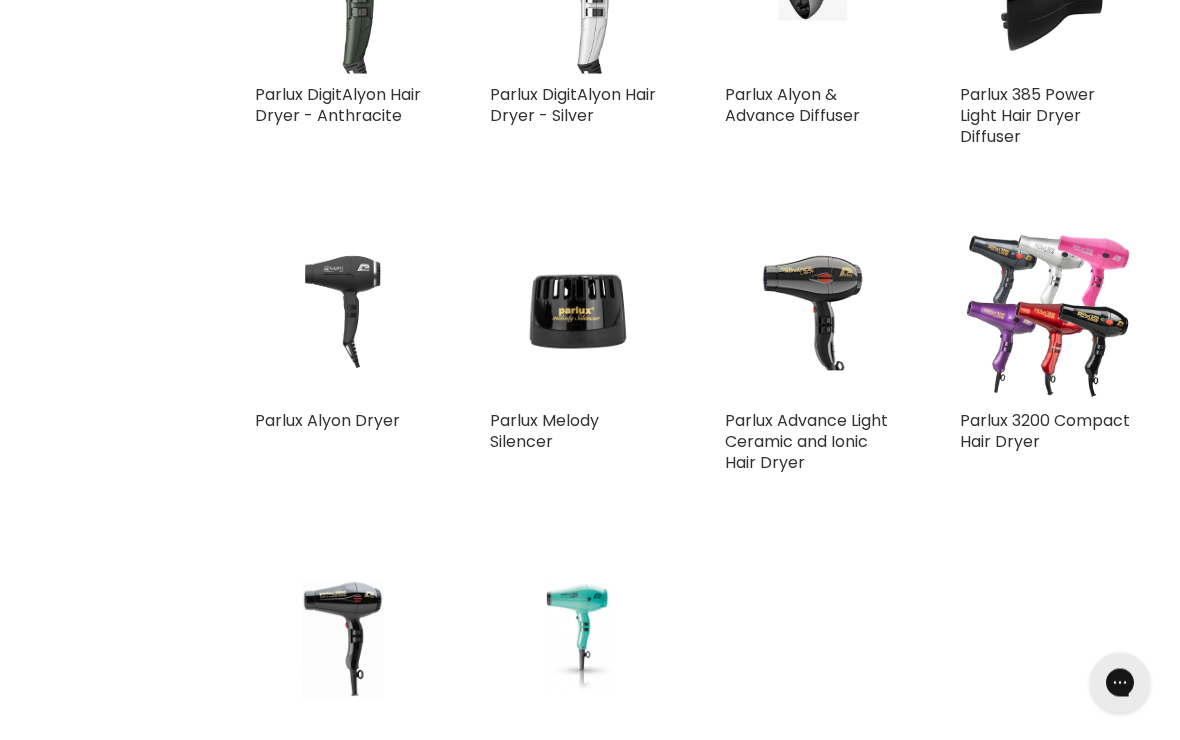 scroll, scrollTop: 1209, scrollLeft: 0, axis: vertical 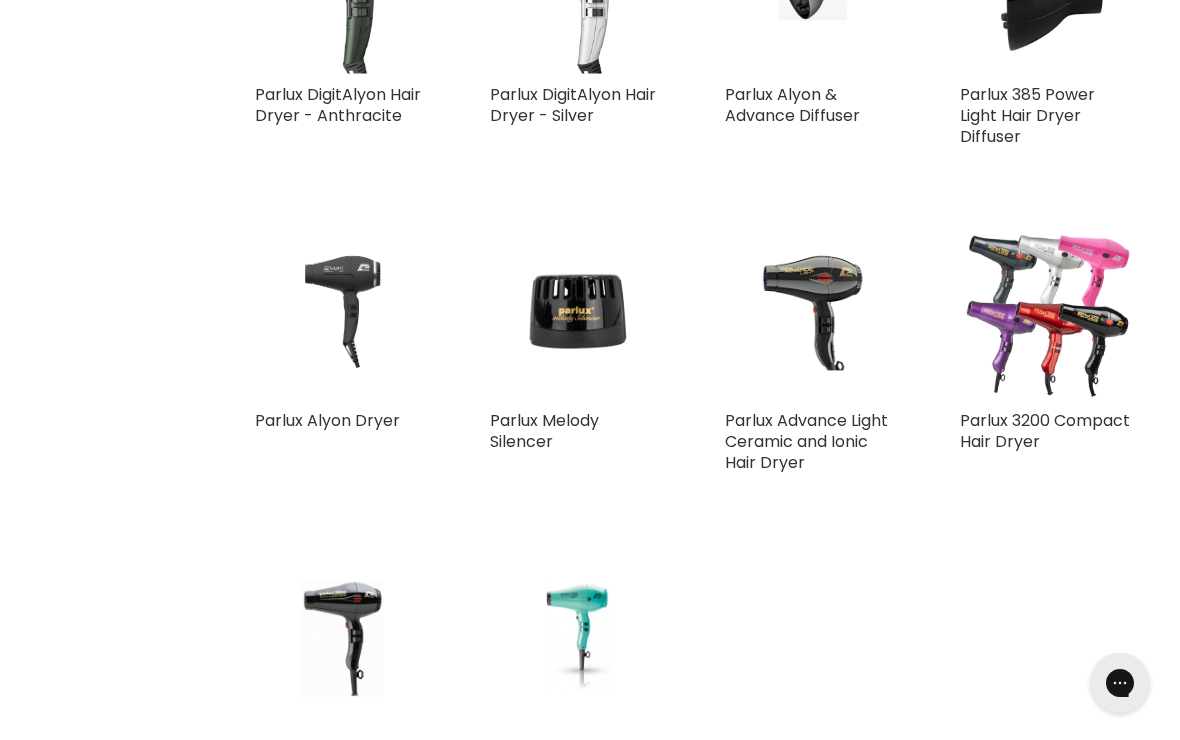 click at bounding box center [1047, 312] 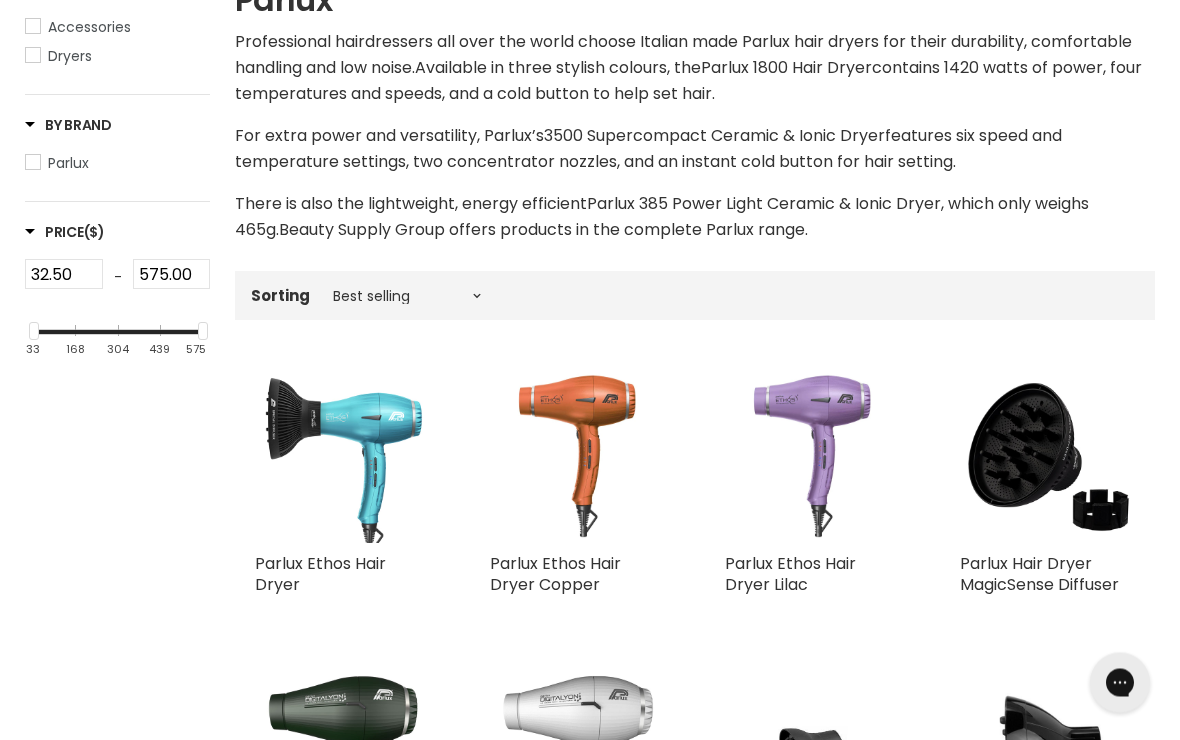 scroll, scrollTop: 0, scrollLeft: 0, axis: both 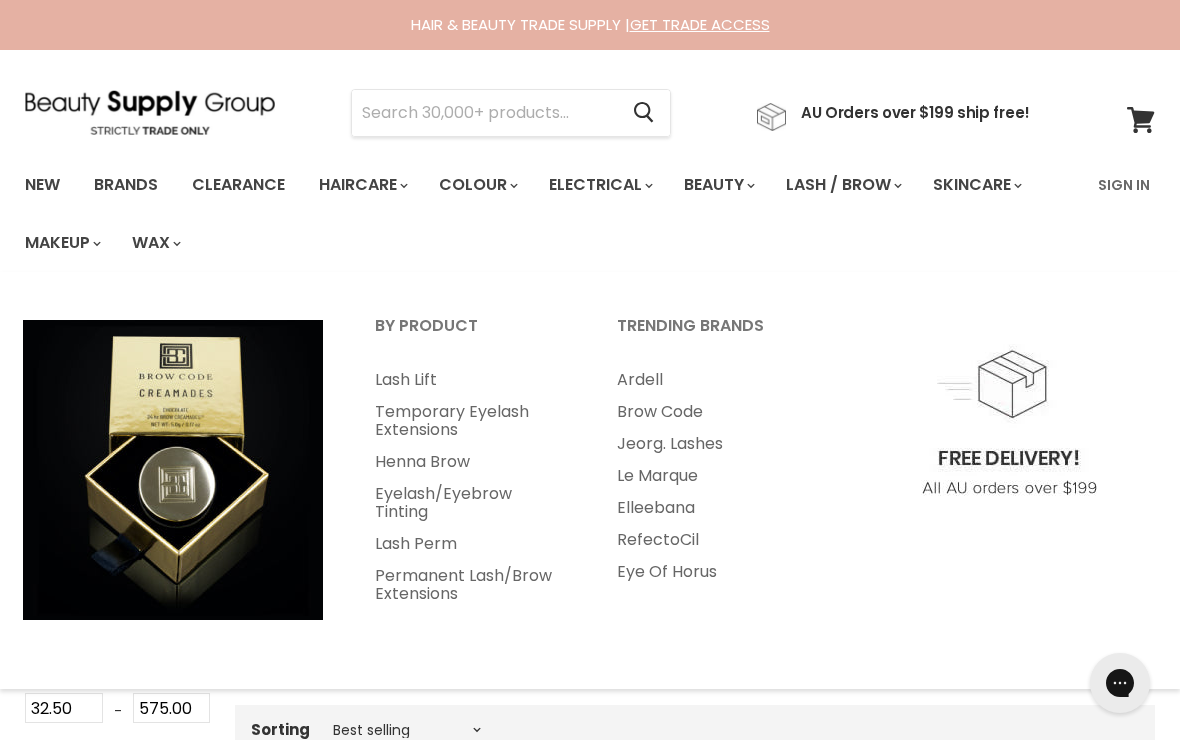 click on "Jeorg. Lashes" at bounding box center [711, 444] 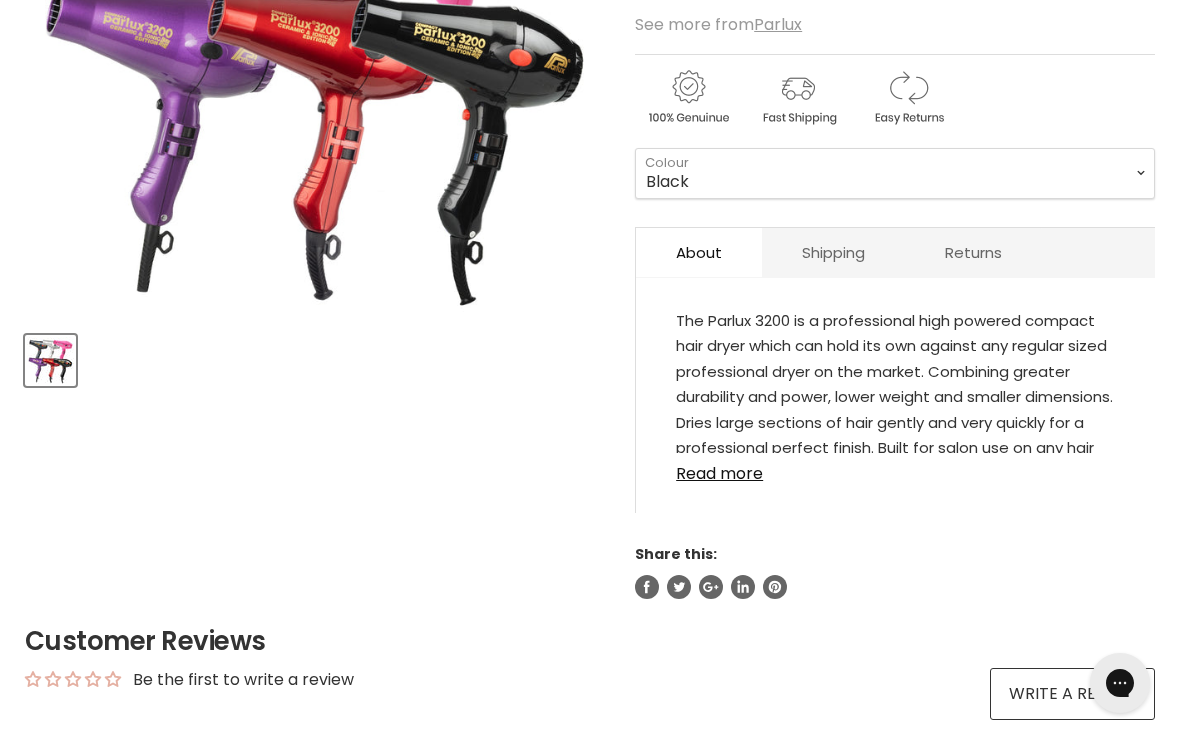 scroll, scrollTop: 565, scrollLeft: 0, axis: vertical 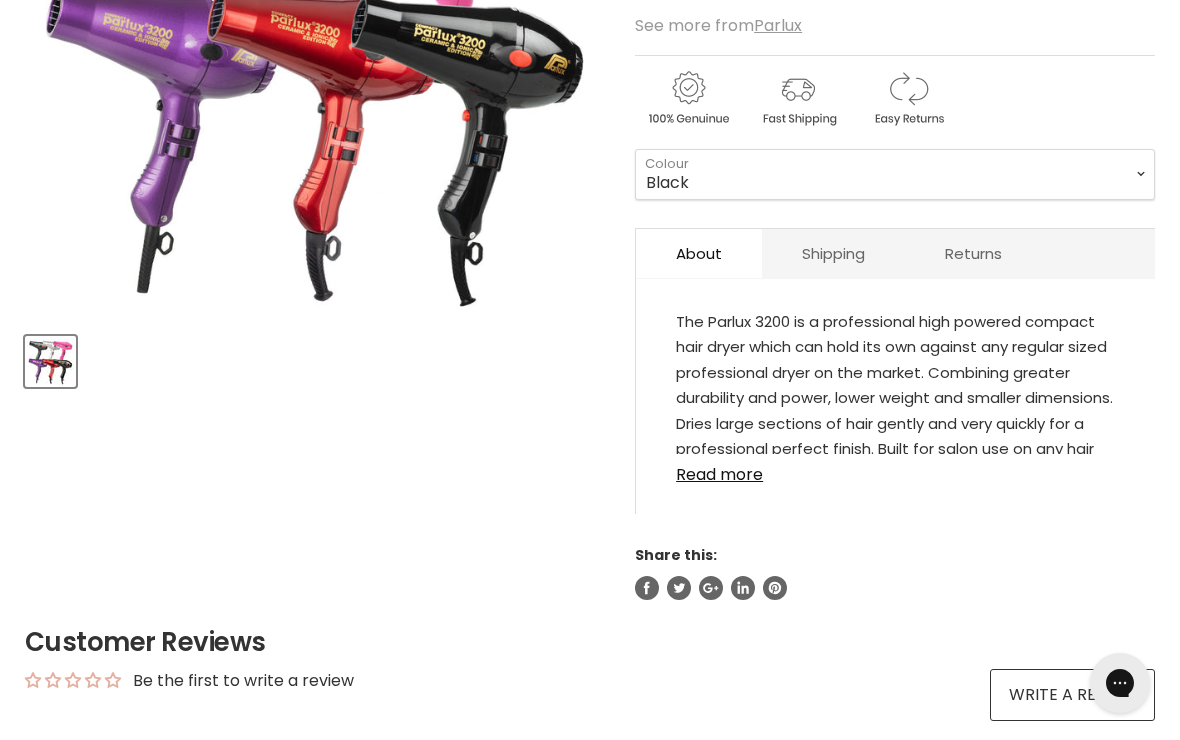 click on "Read more" at bounding box center [895, 469] 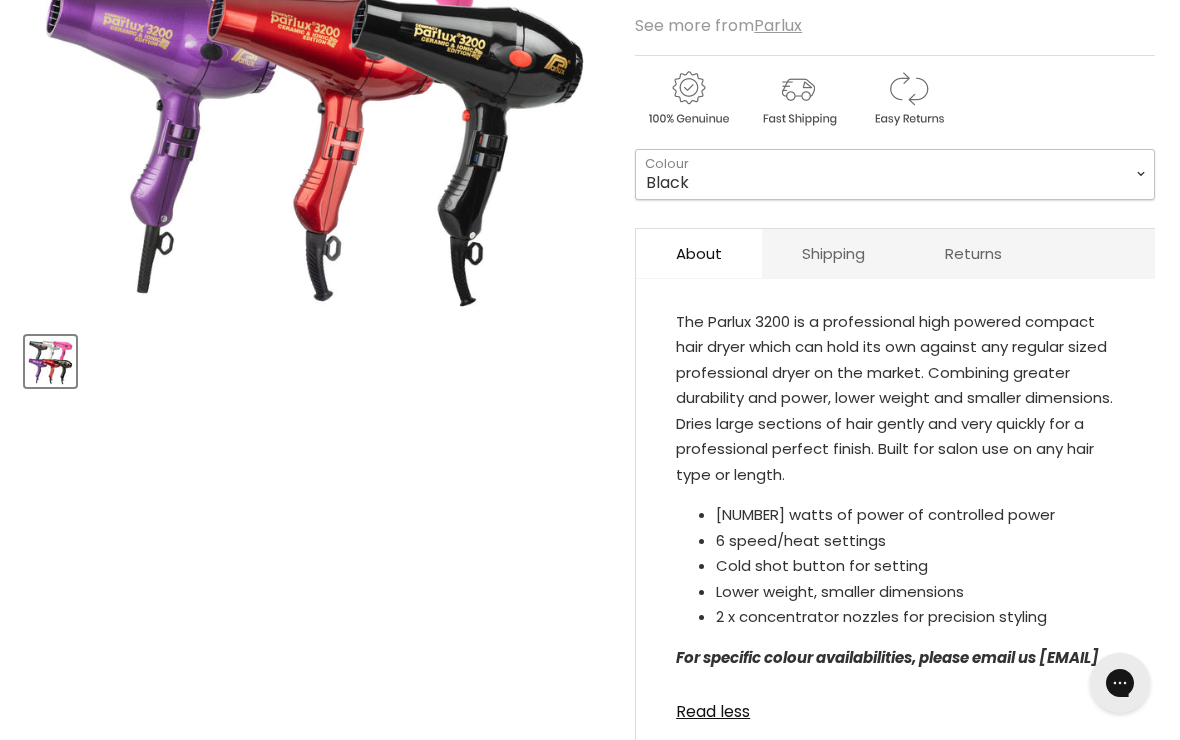 click on "Black" at bounding box center (895, 174) 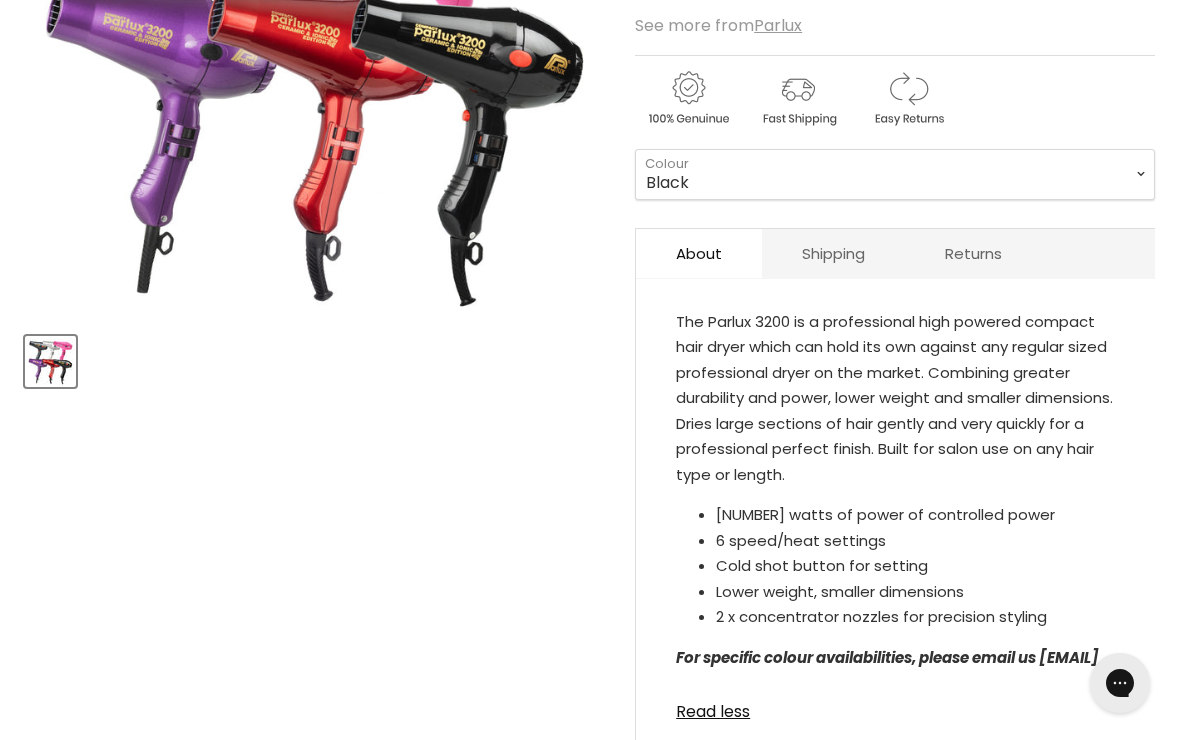 click at bounding box center (50, 361) 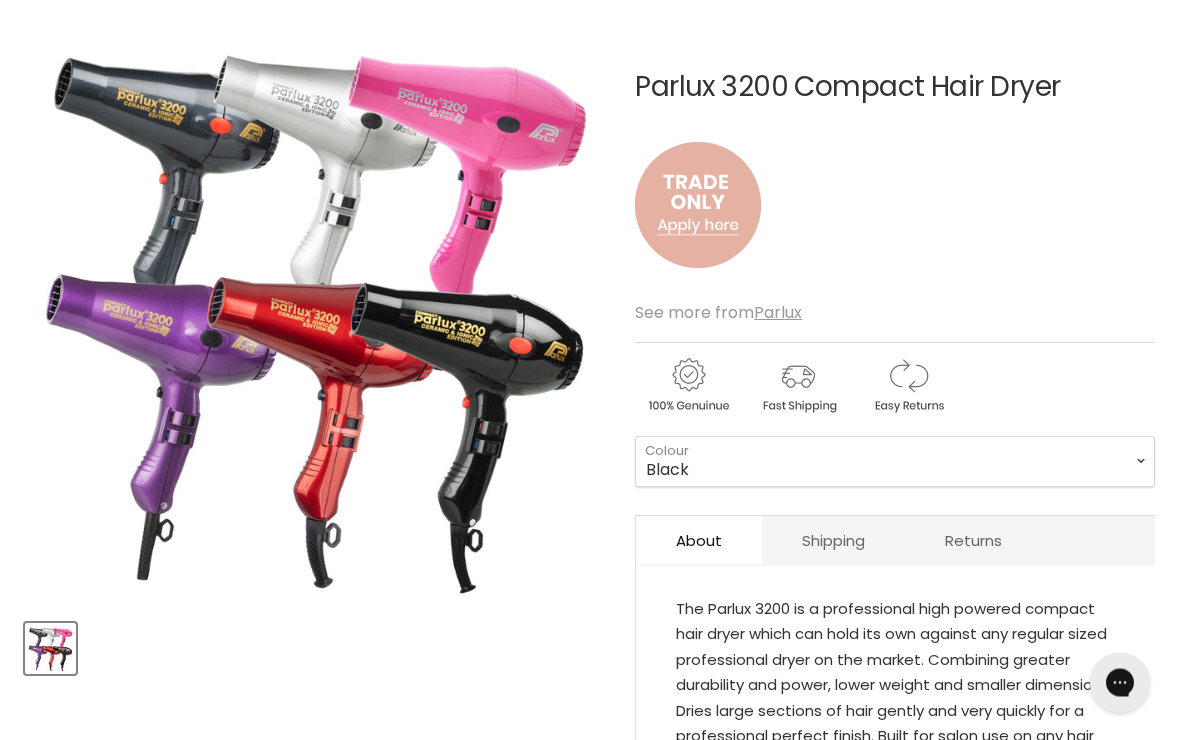 scroll, scrollTop: 278, scrollLeft: 0, axis: vertical 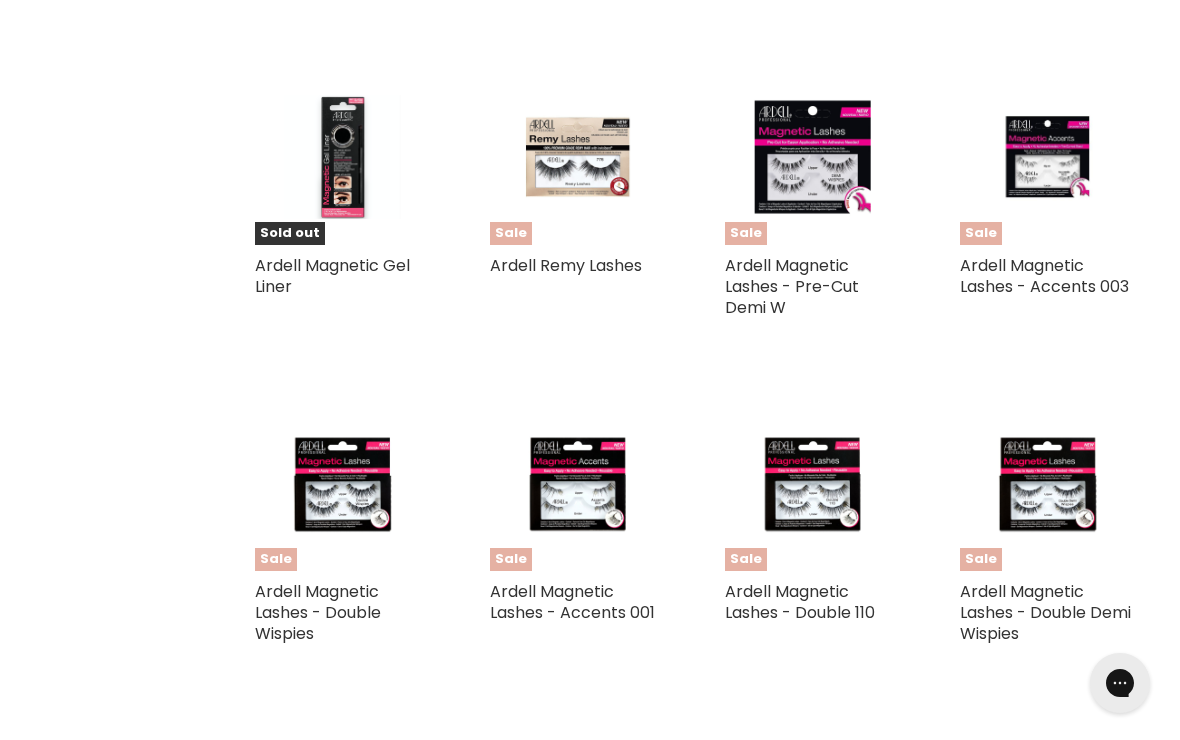 click on "Ardell Magnetic Lashes - Pre-Cut Demi W" at bounding box center (792, 286) 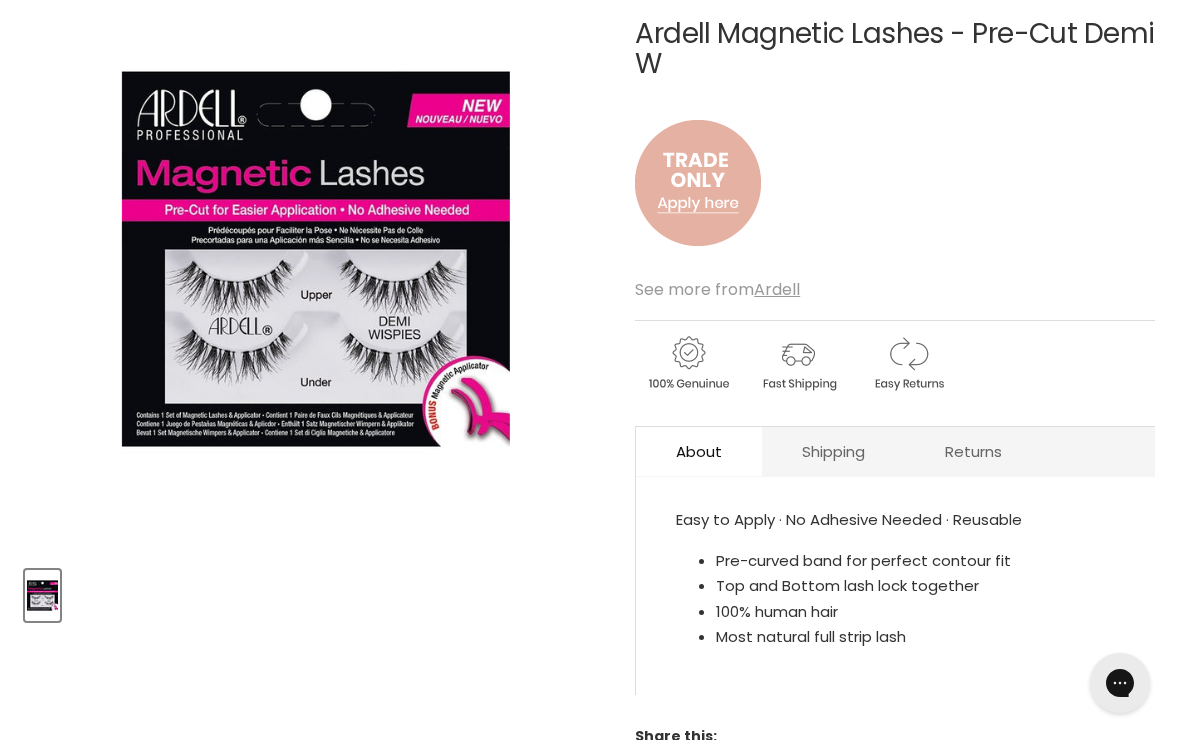 scroll, scrollTop: 330, scrollLeft: 0, axis: vertical 